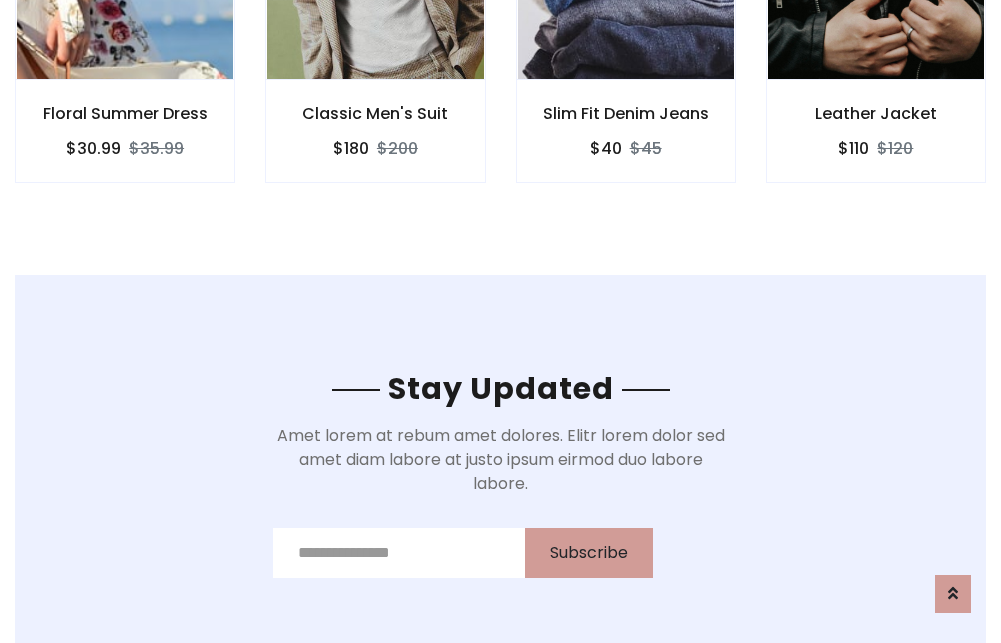 scroll, scrollTop: 3012, scrollLeft: 0, axis: vertical 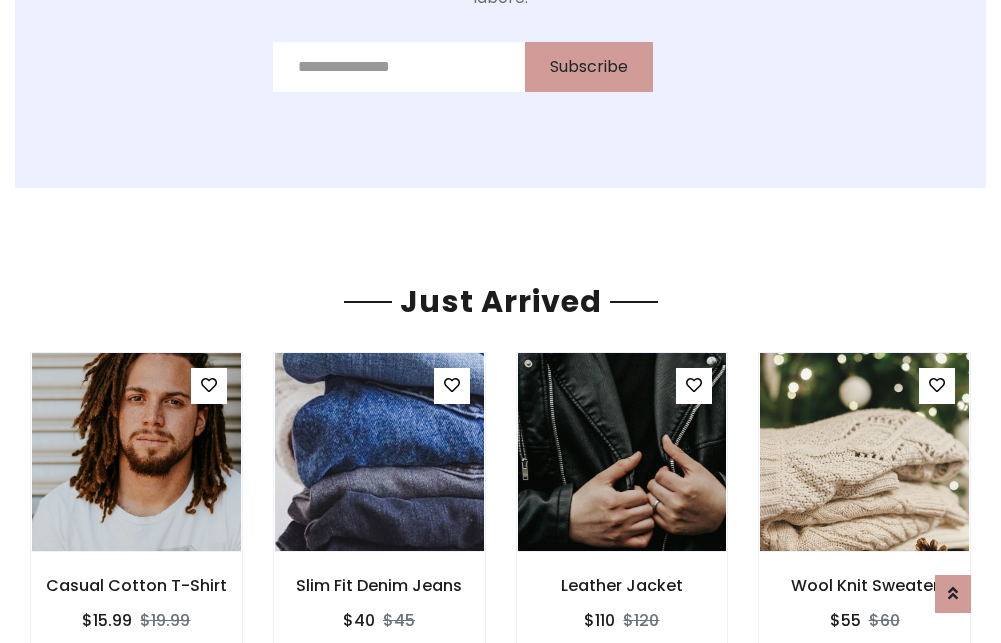 click on "Slim Fit Denim Jeans
$40
$45" at bounding box center [626, -441] 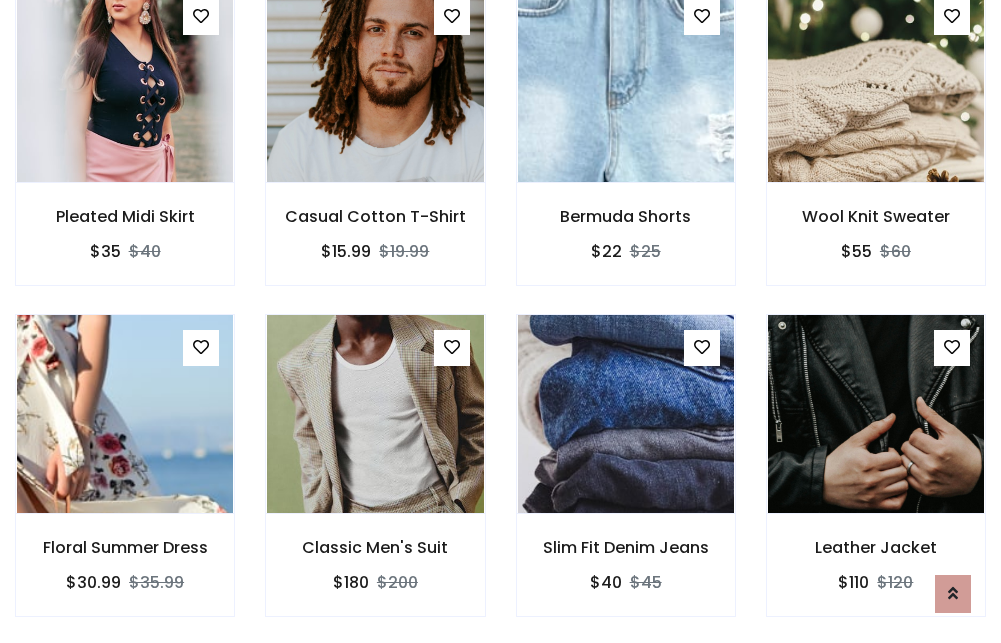 click on "Slim Fit Denim Jeans
$40
$45" at bounding box center (626, 479) 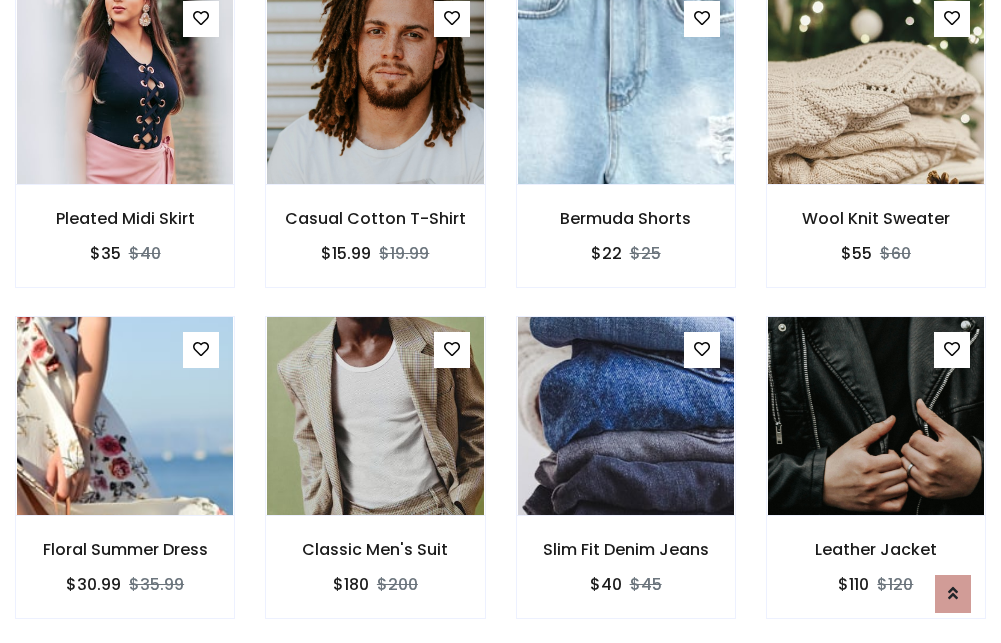 click on "Slim Fit Denim Jeans
$40
$45" at bounding box center (626, 481) 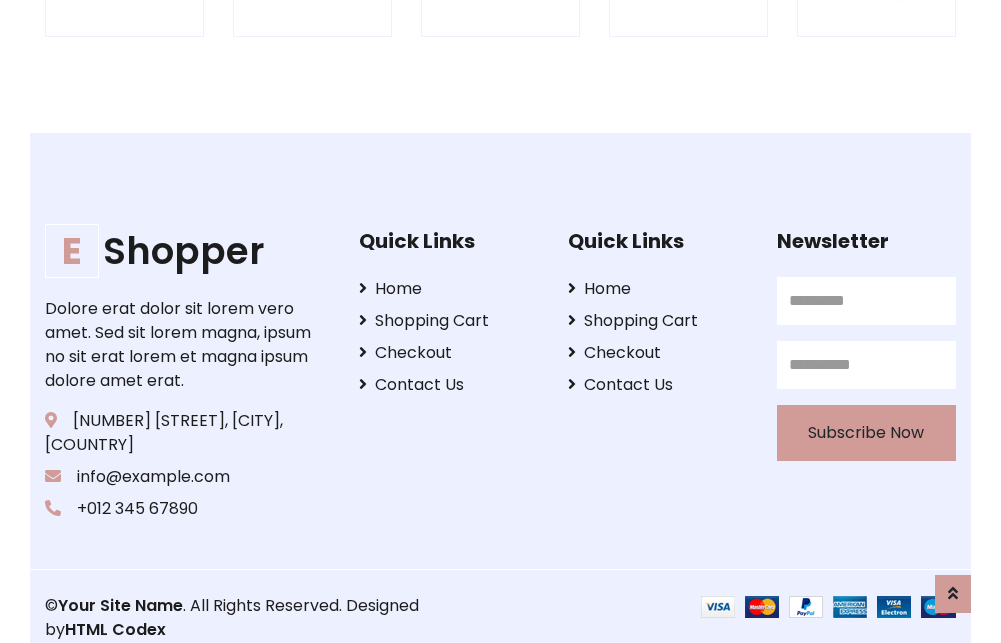 scroll, scrollTop: 3807, scrollLeft: 0, axis: vertical 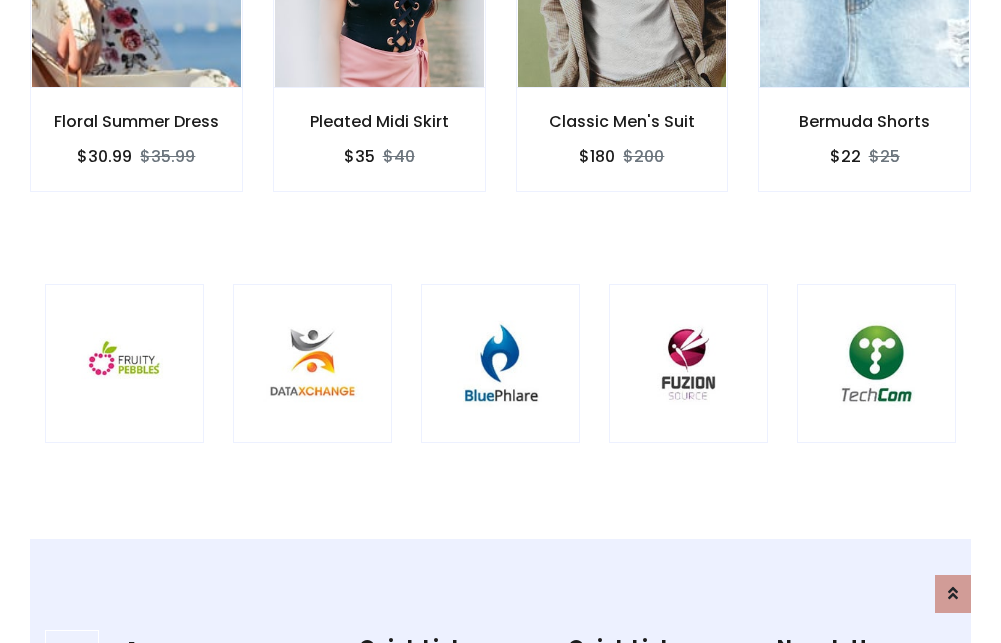 click at bounding box center (500, 363) 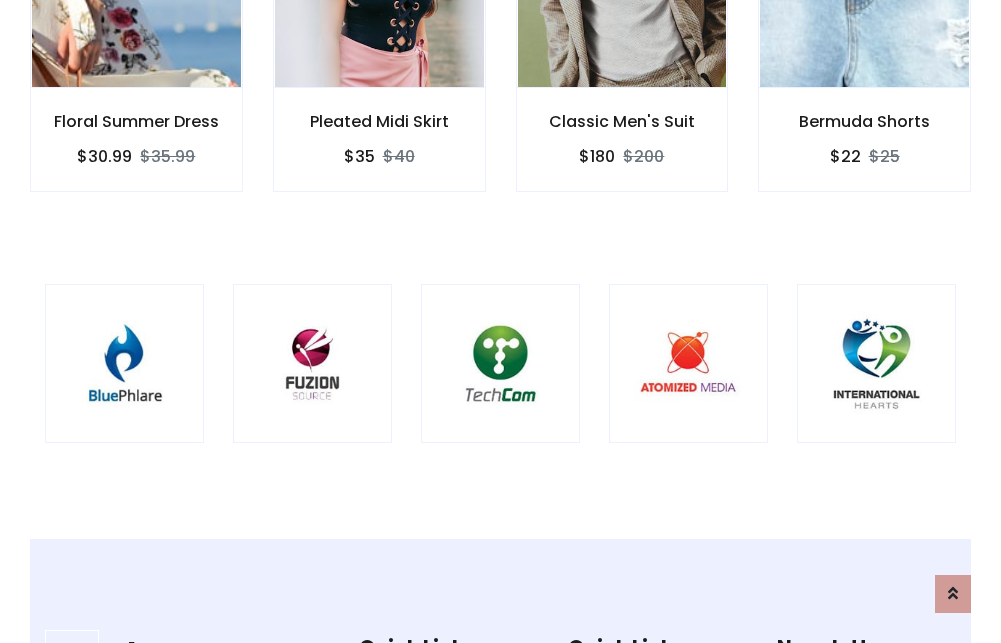 click at bounding box center (500, 363) 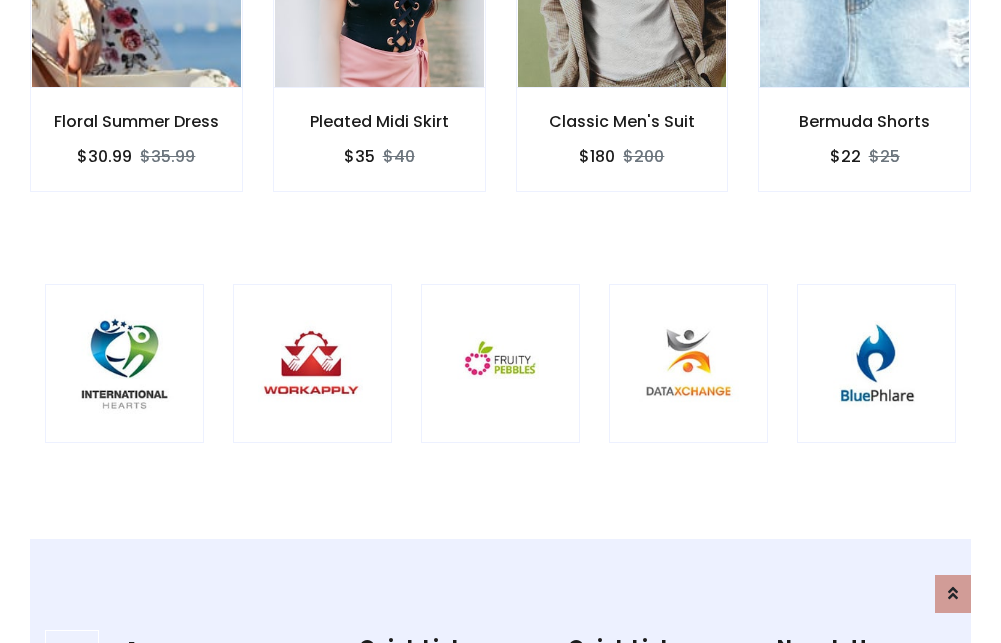 click at bounding box center (500, 363) 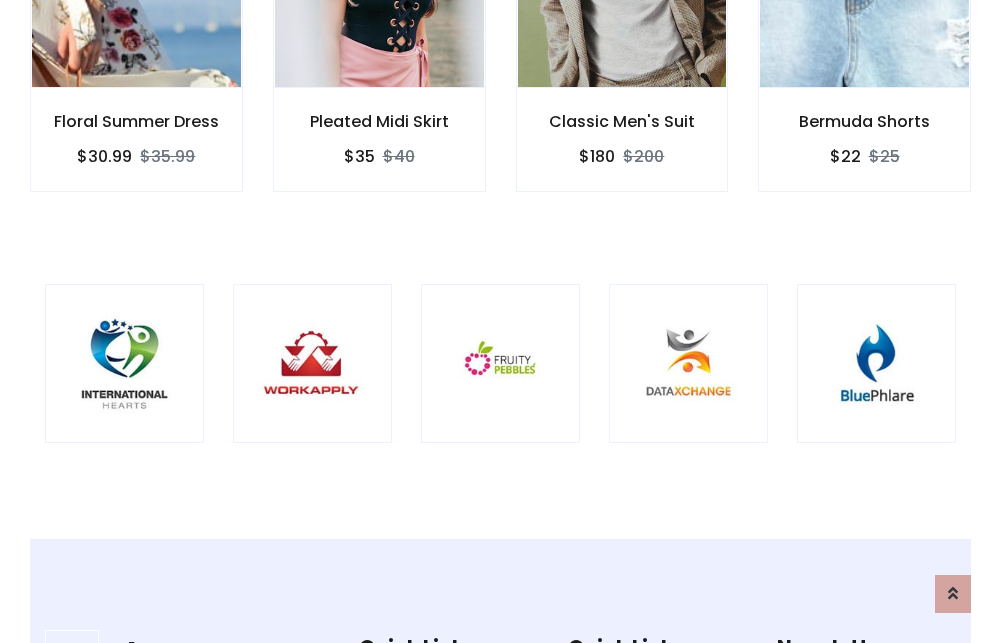 scroll, scrollTop: 0, scrollLeft: 0, axis: both 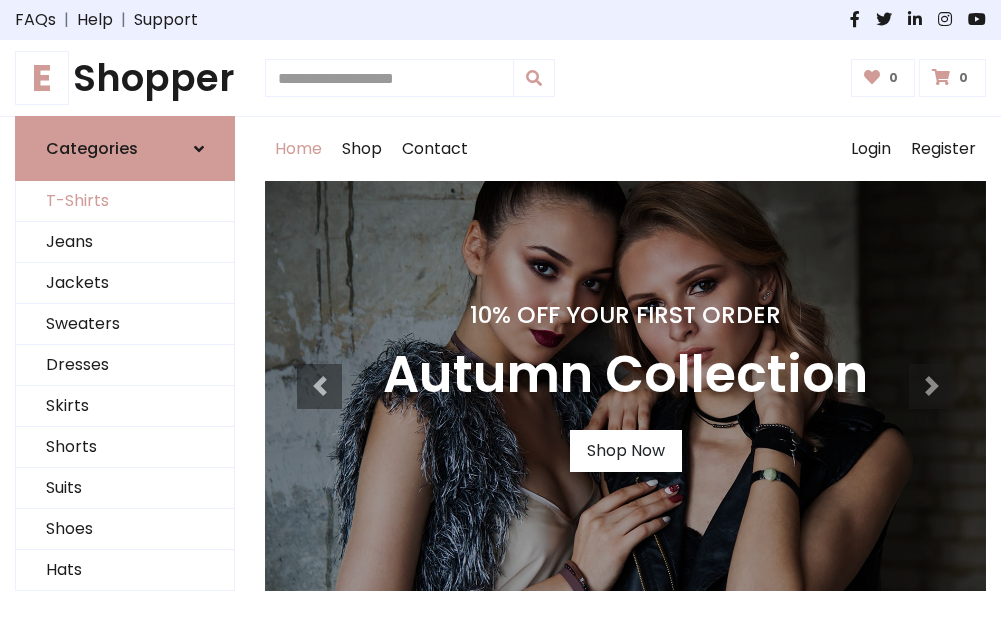 click on "T-Shirts" at bounding box center [125, 201] 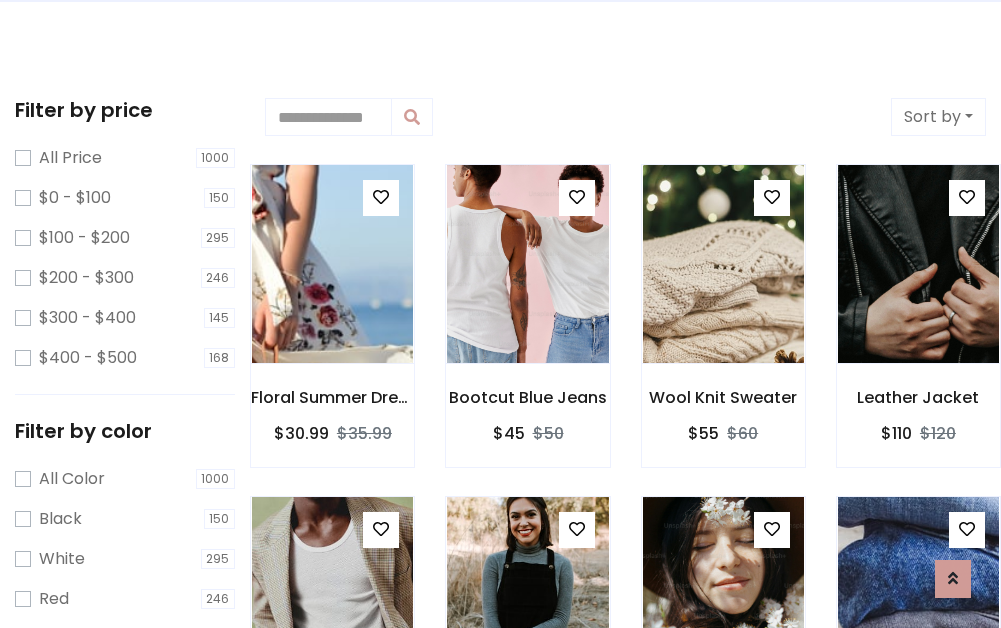 scroll, scrollTop: 0, scrollLeft: 0, axis: both 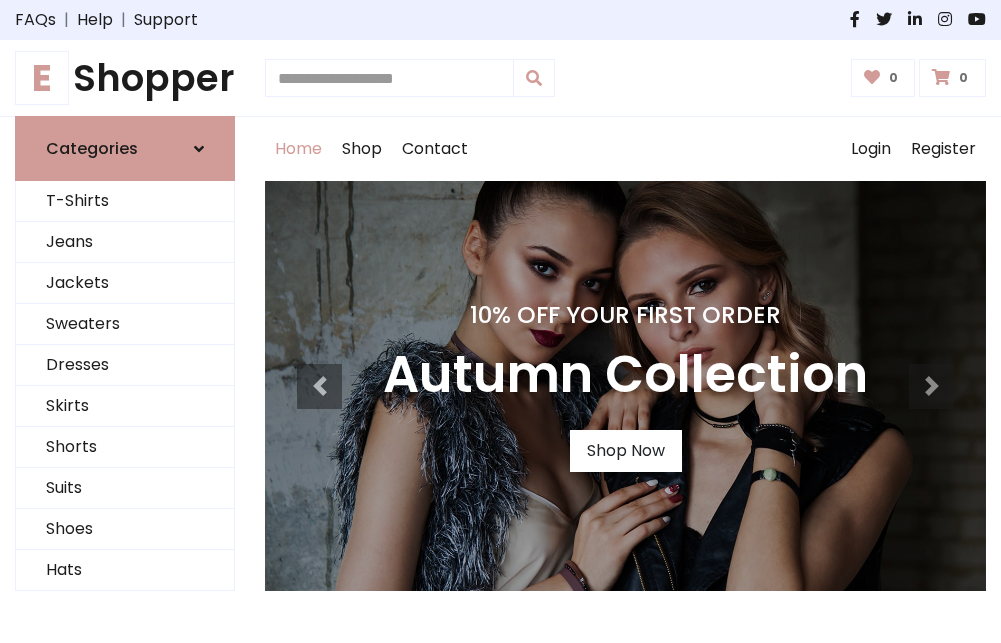 click on "E Shopper" at bounding box center (125, 78) 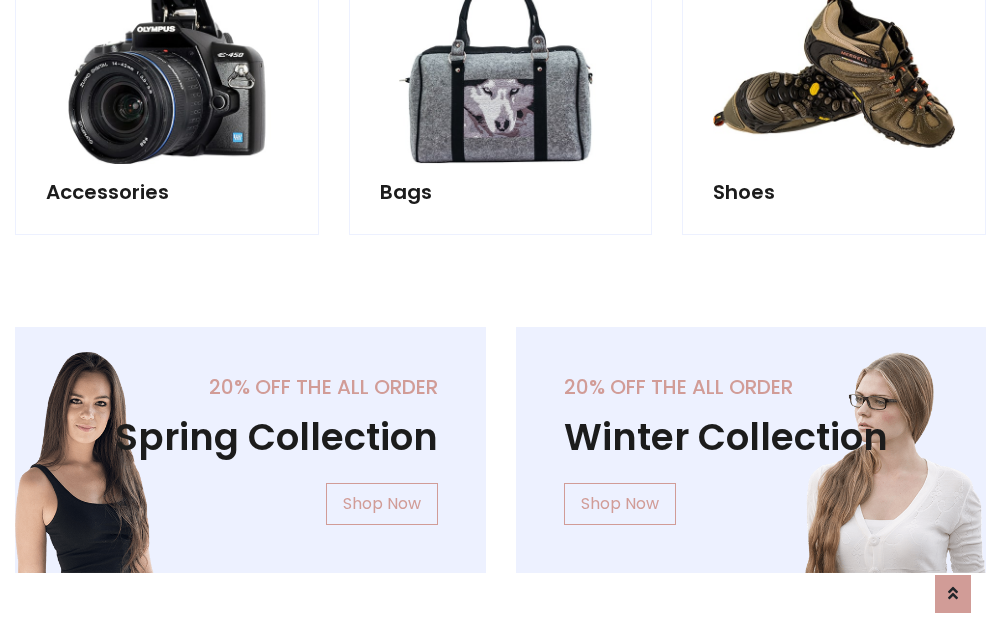 scroll, scrollTop: 1943, scrollLeft: 0, axis: vertical 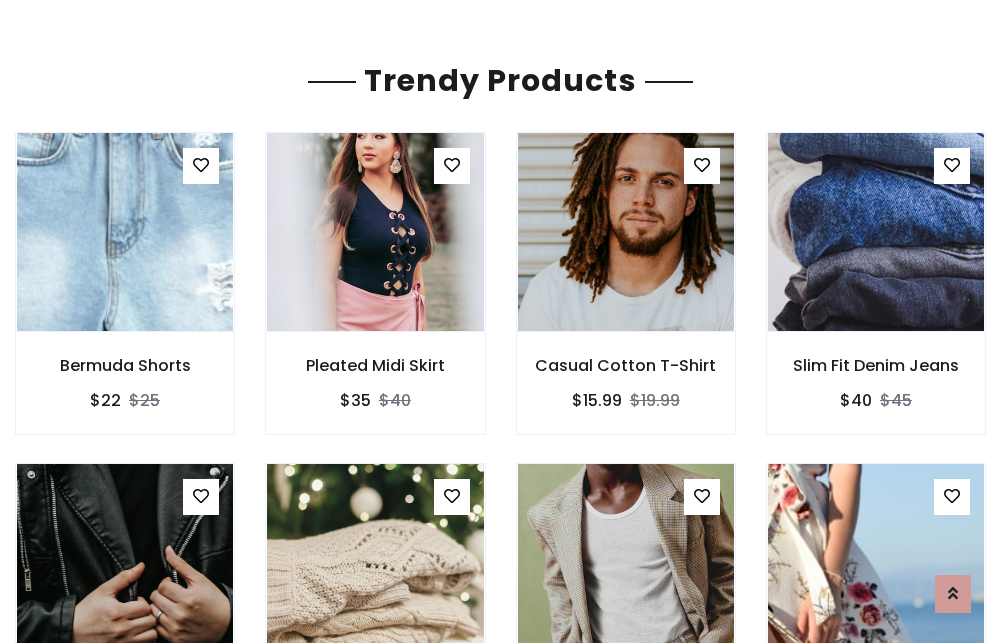 click on "Shop" at bounding box center [362, -1794] 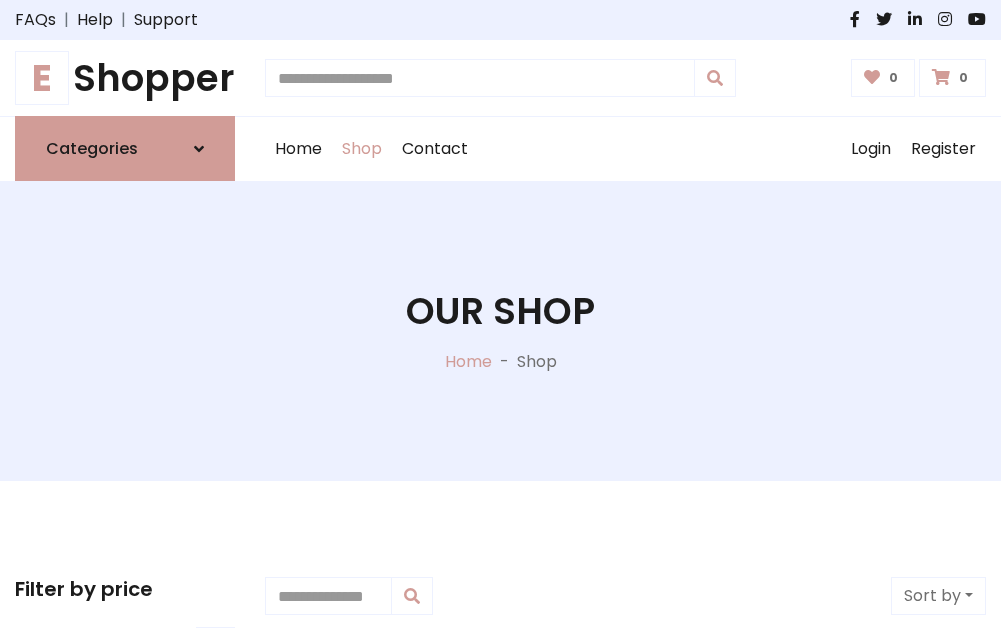 scroll, scrollTop: 0, scrollLeft: 0, axis: both 